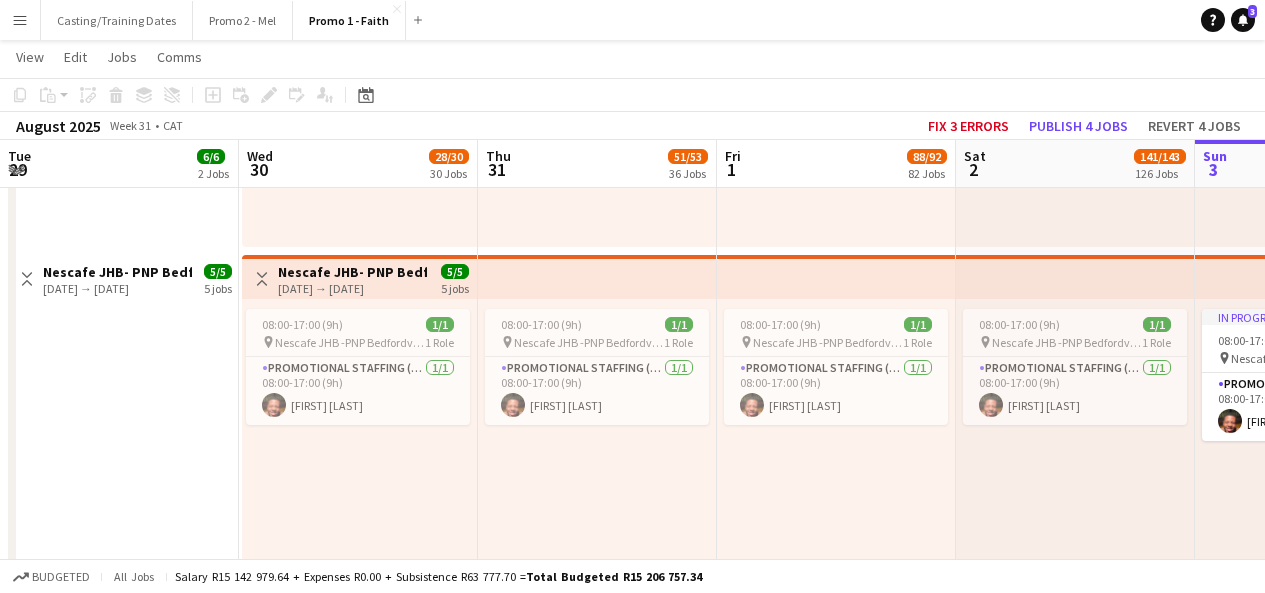 scroll, scrollTop: 2125, scrollLeft: 0, axis: vertical 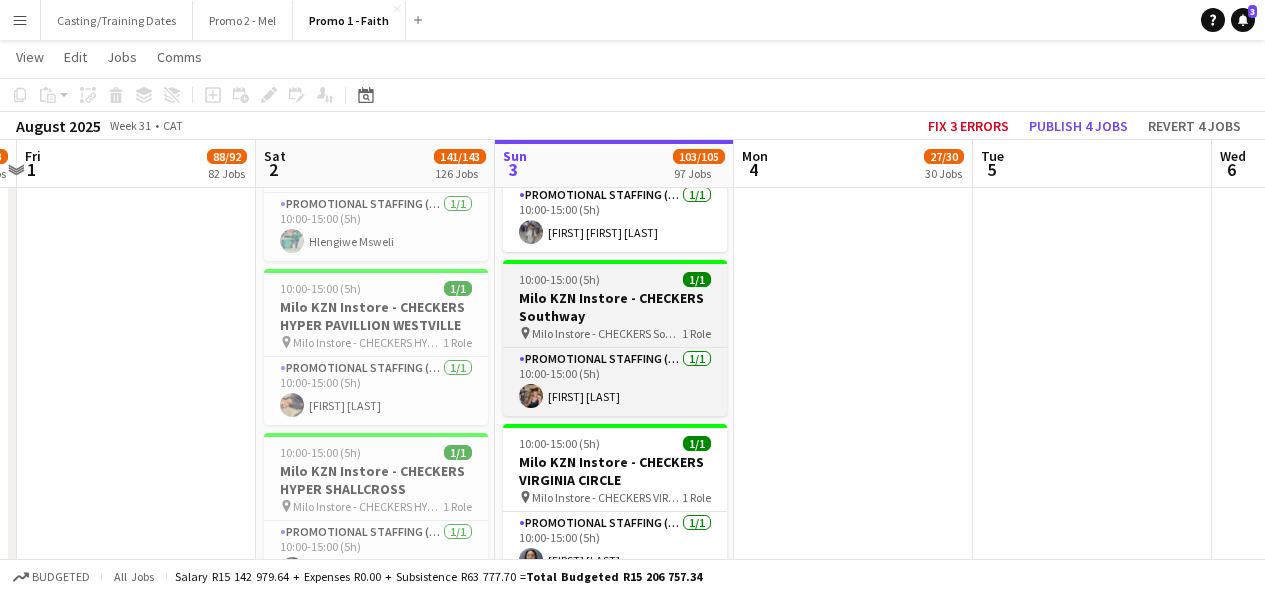 click on "Milo KZN Instore - CHECKERS Southway" at bounding box center [615, 307] 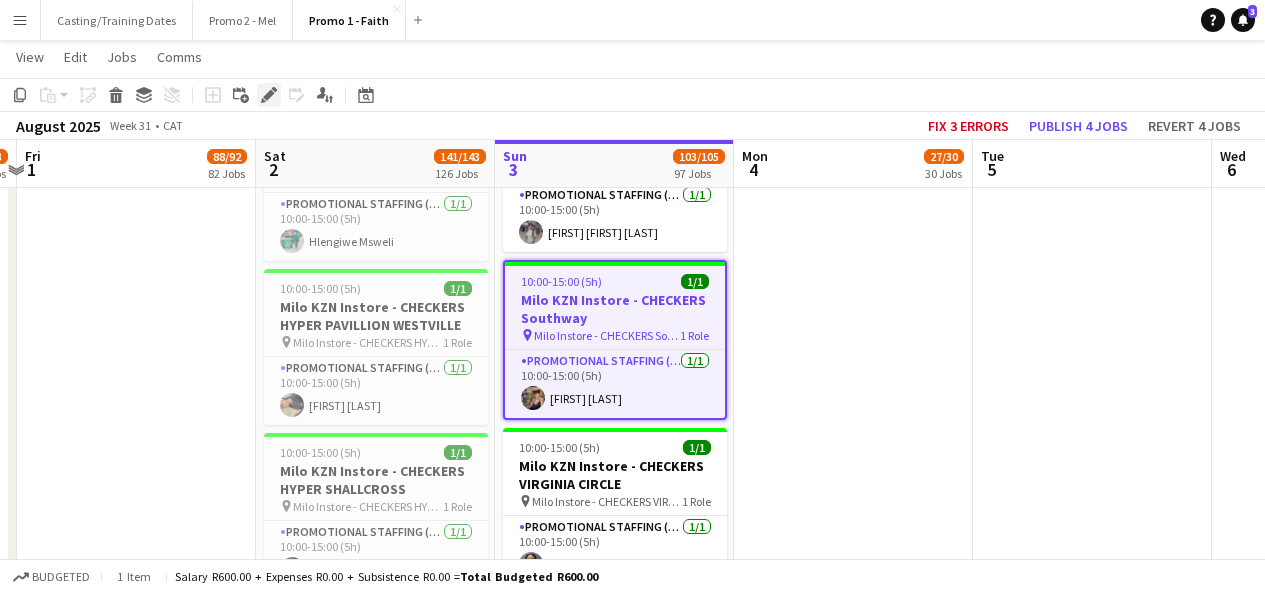 click on "Edit" 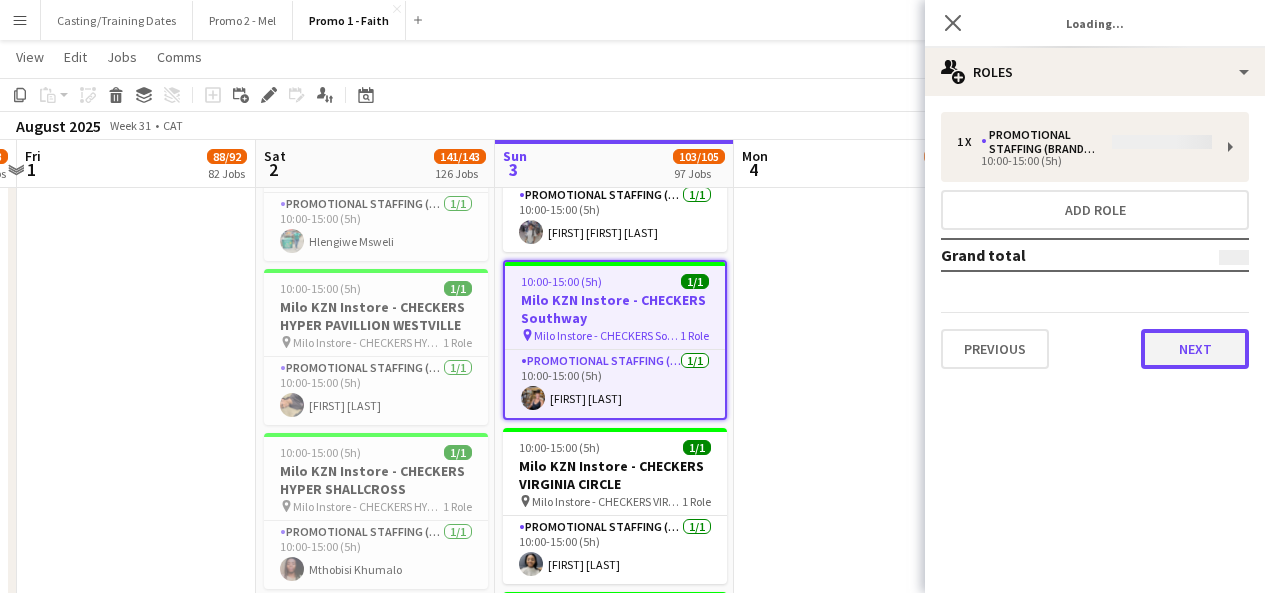 click on "Next" at bounding box center [1195, 349] 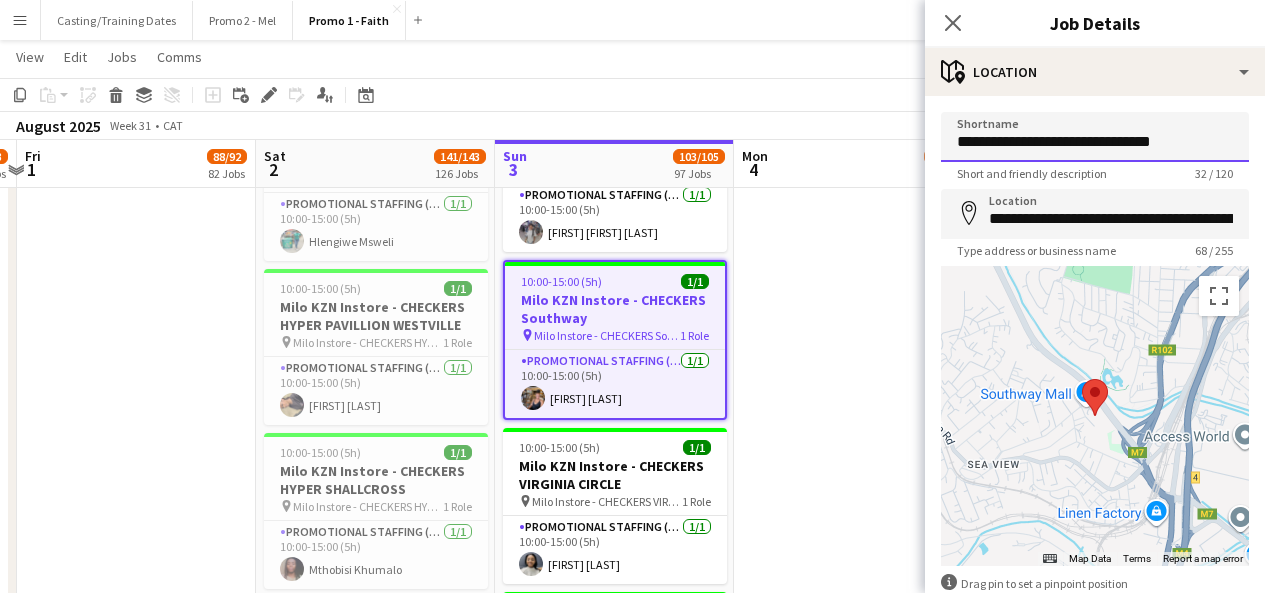 click on "**********" at bounding box center (1095, 137) 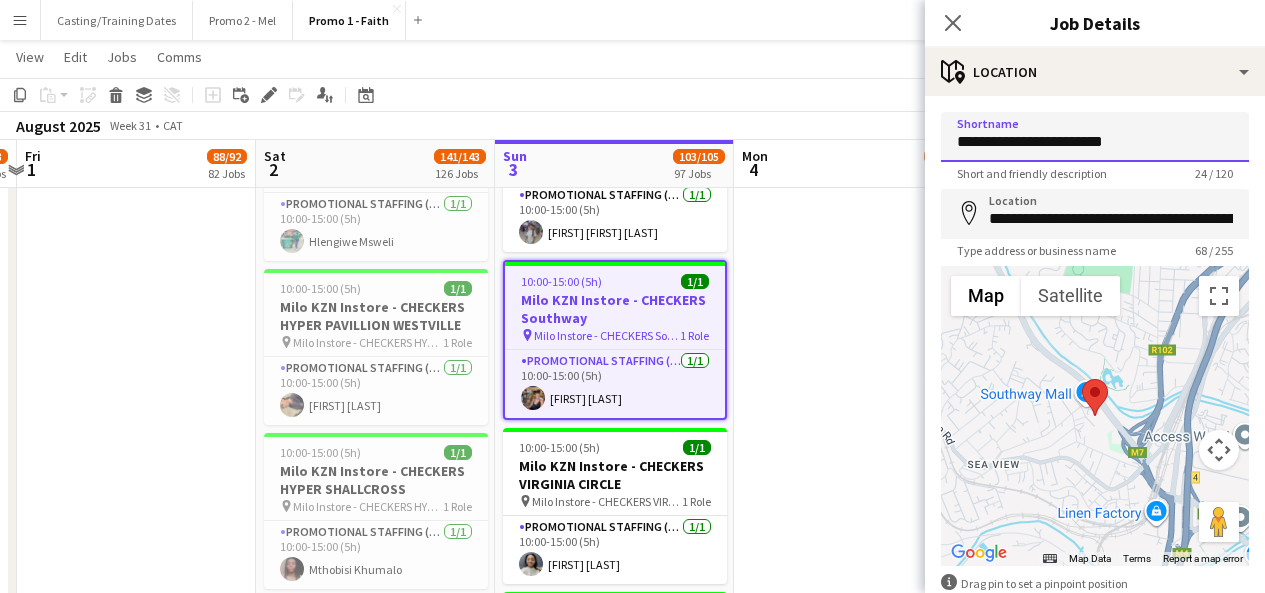 drag, startPoint x: 1072, startPoint y: 143, endPoint x: 1135, endPoint y: 135, distance: 63.505905 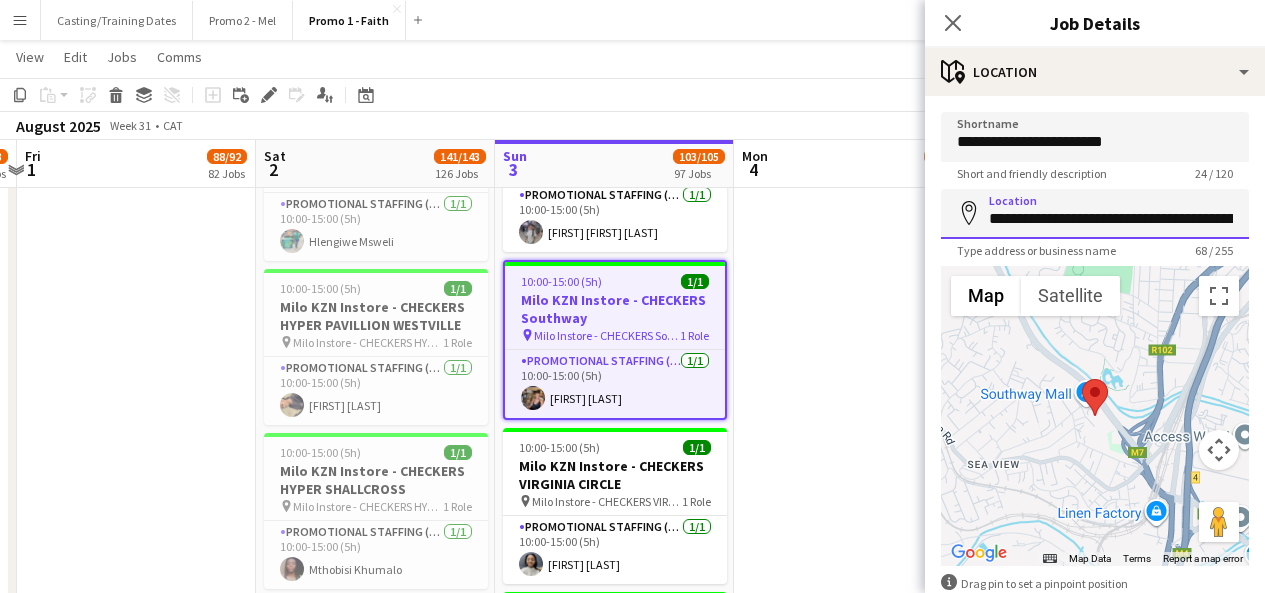 scroll, scrollTop: 0, scrollLeft: 240, axis: horizontal 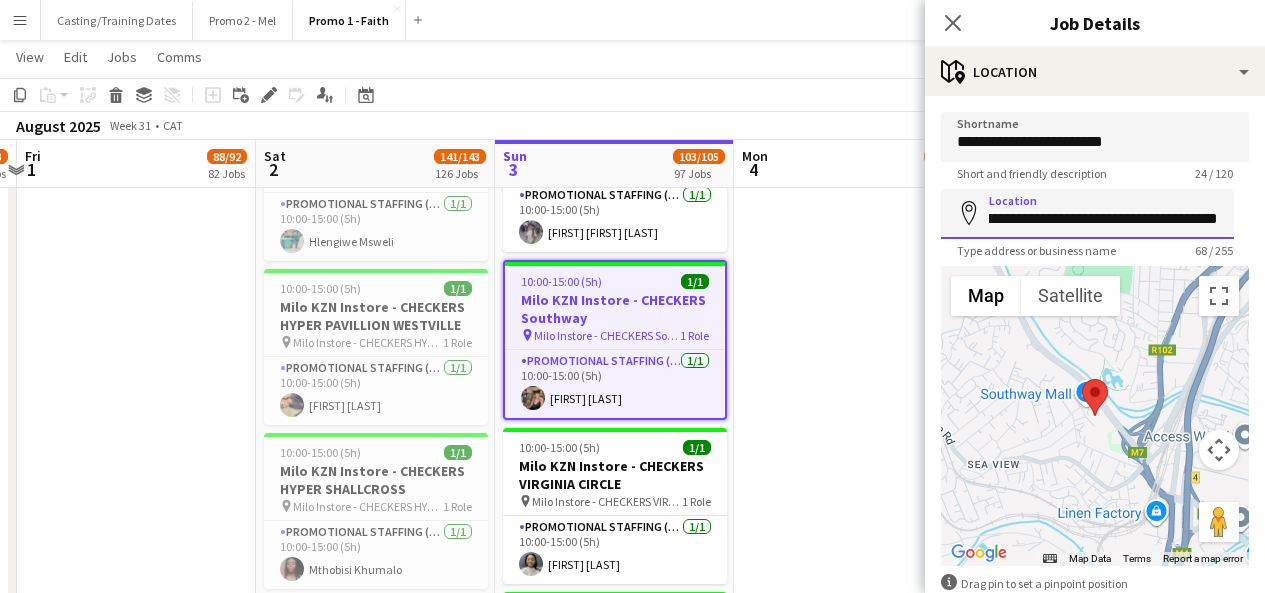 drag, startPoint x: 991, startPoint y: 218, endPoint x: 1276, endPoint y: 209, distance: 285.14206 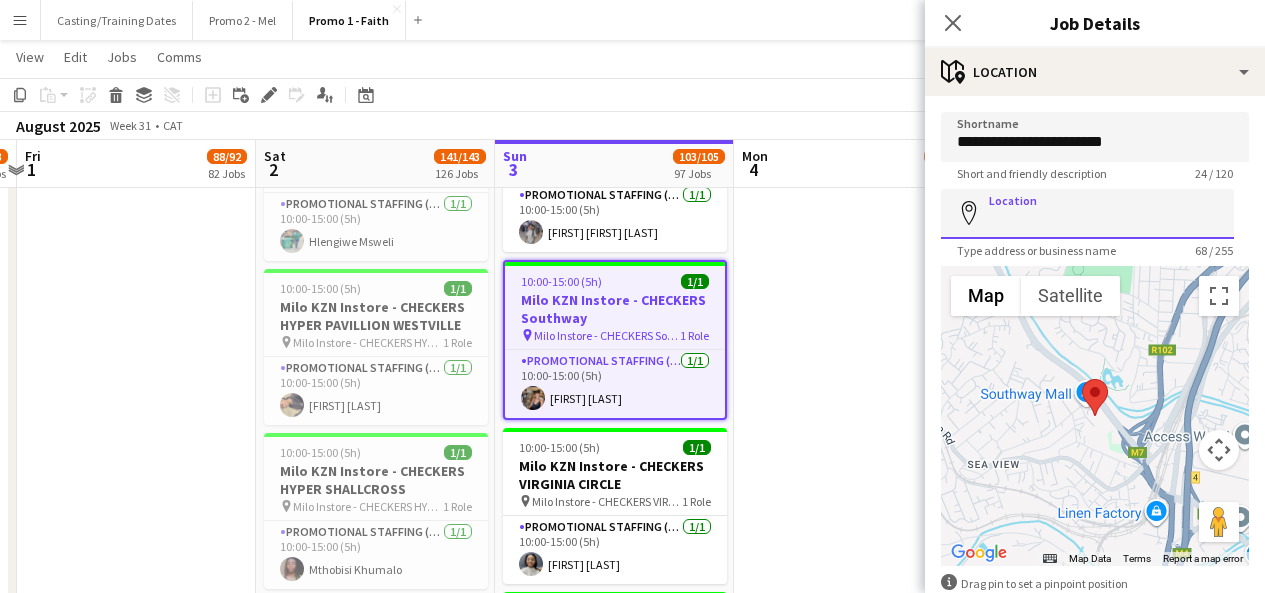scroll, scrollTop: 0, scrollLeft: 0, axis: both 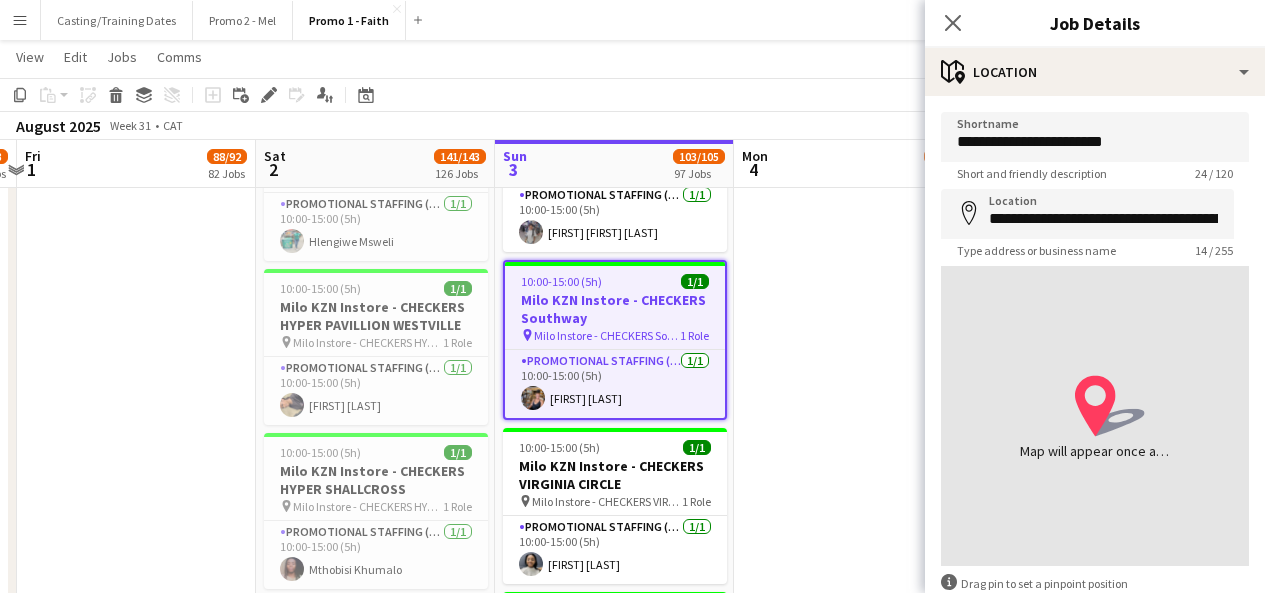 type on "**********" 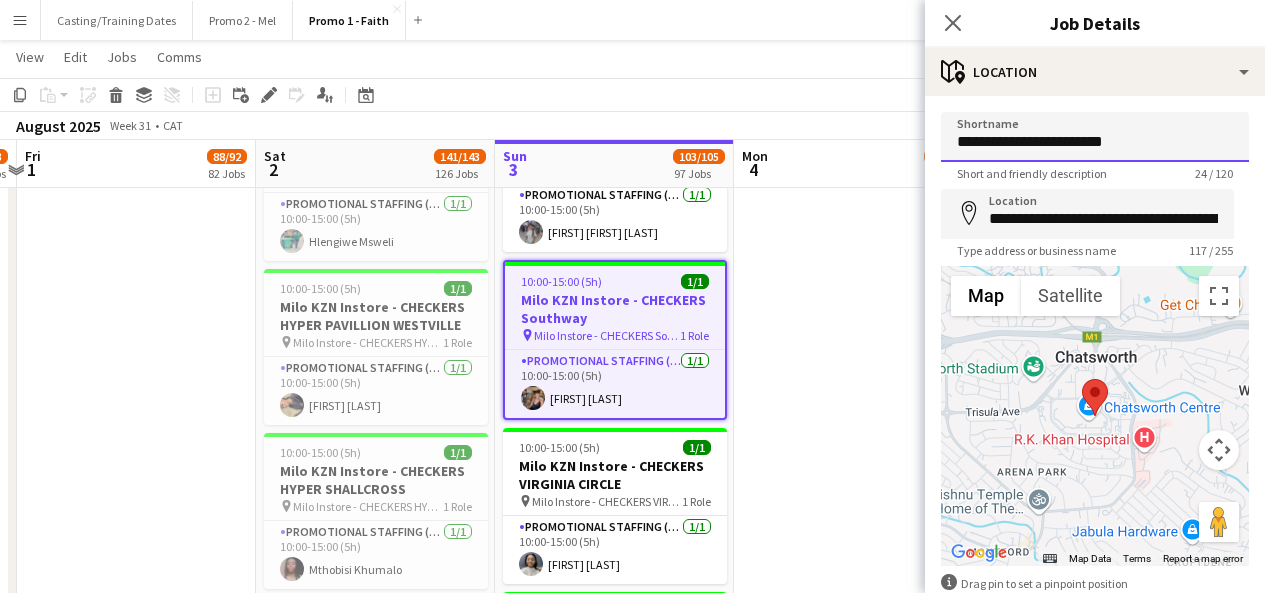 click on "**********" at bounding box center (1095, 137) 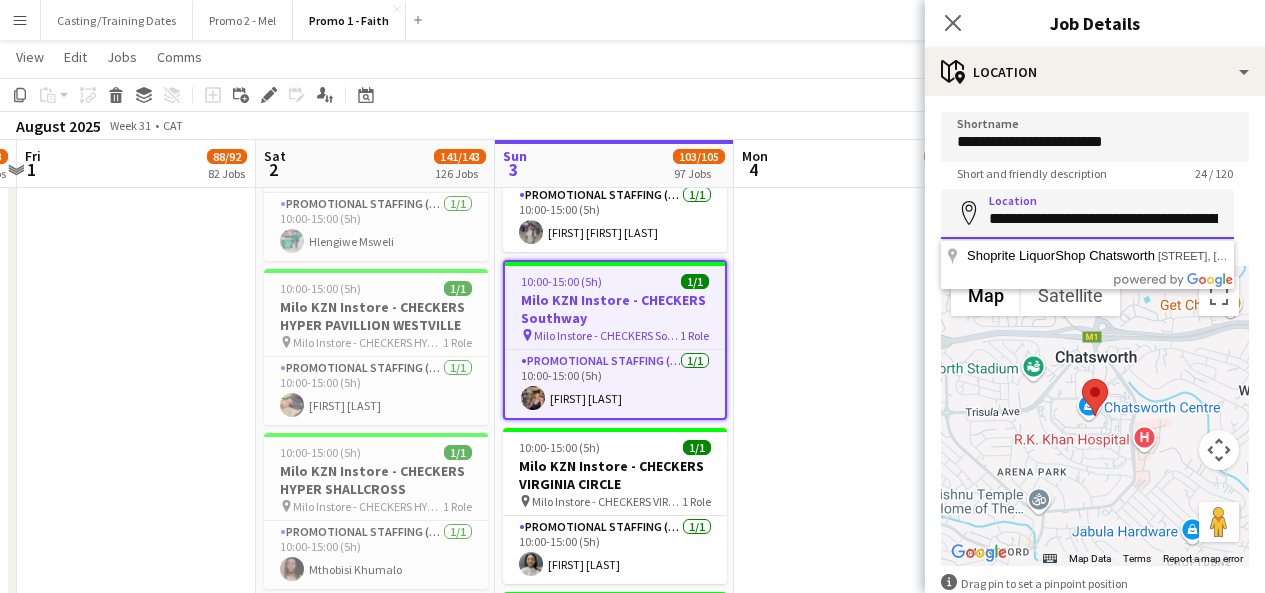 drag, startPoint x: 1049, startPoint y: 224, endPoint x: 1127, endPoint y: 217, distance: 78.31347 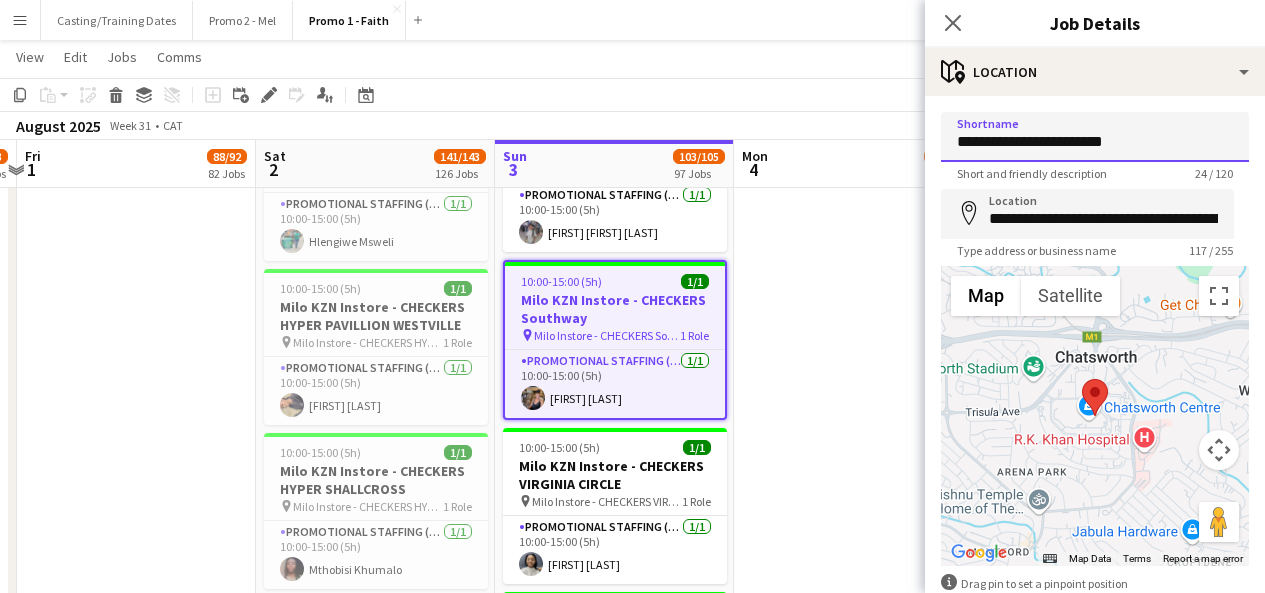 click on "**********" at bounding box center [1095, 137] 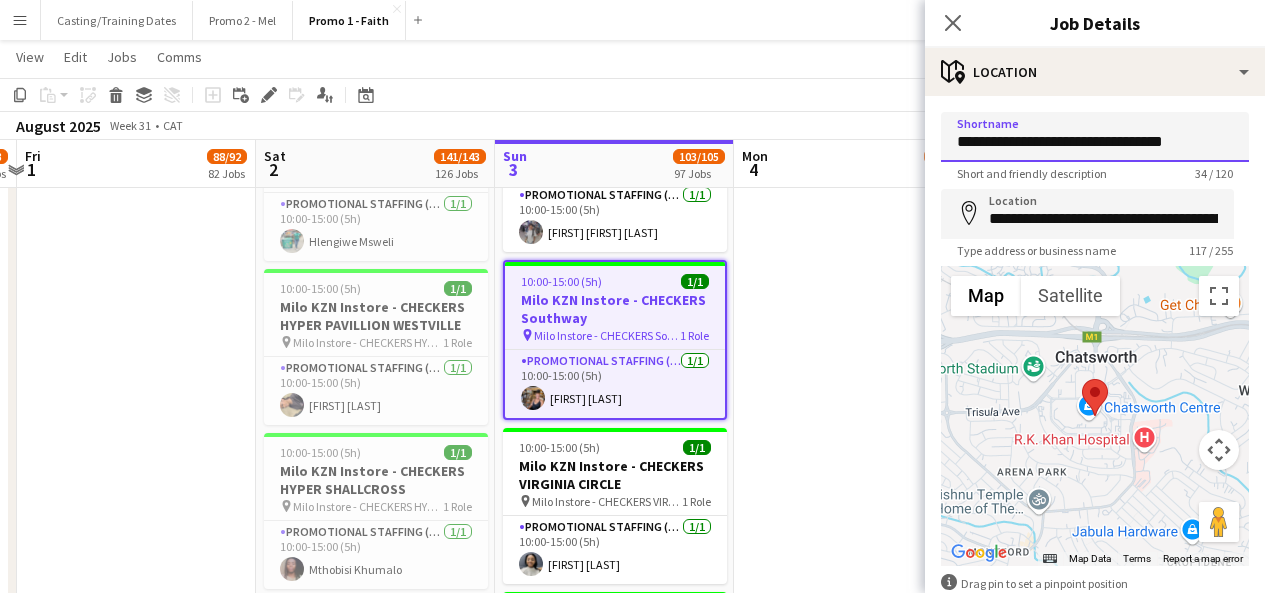 click on "**********" at bounding box center (1095, 137) 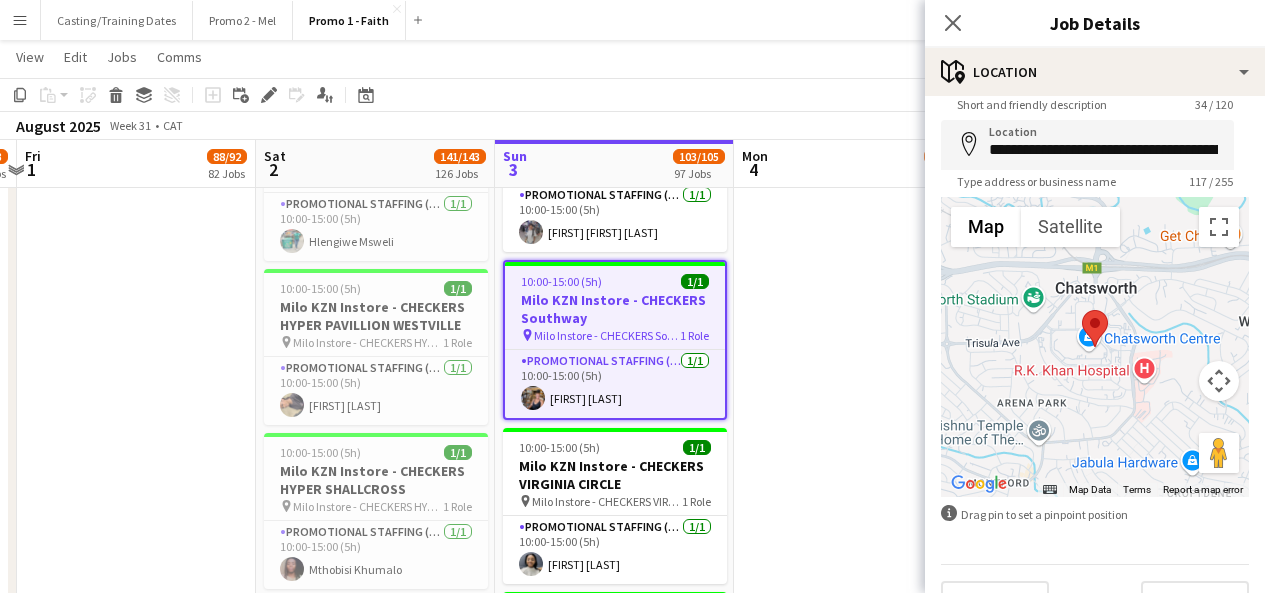 scroll, scrollTop: 113, scrollLeft: 0, axis: vertical 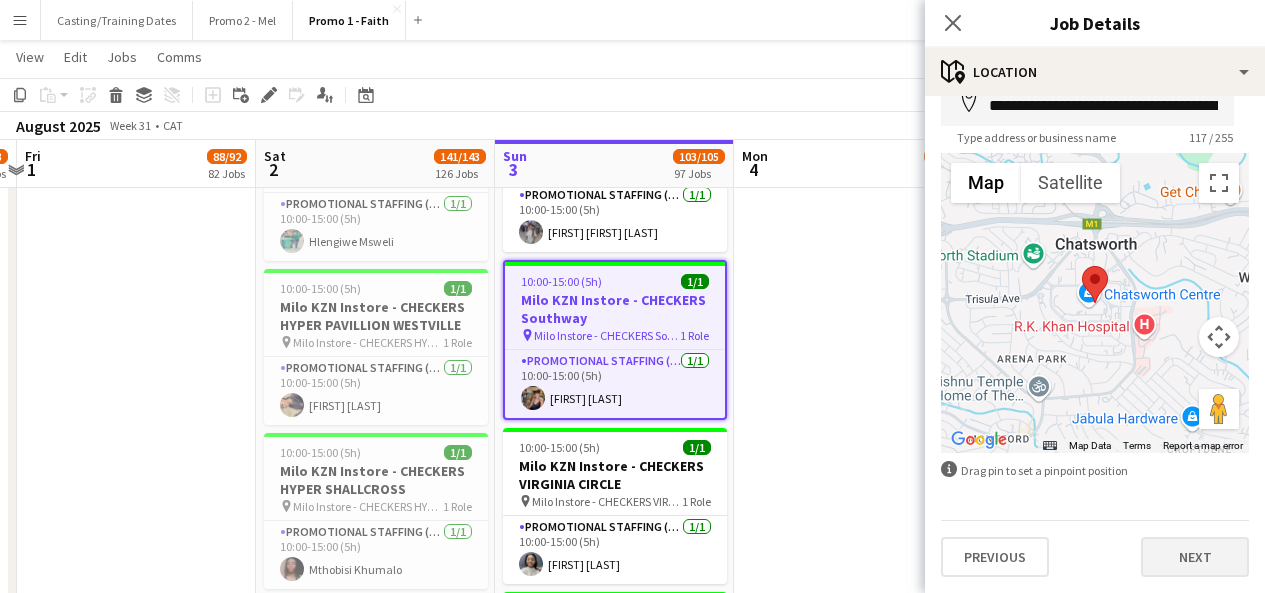 type on "**********" 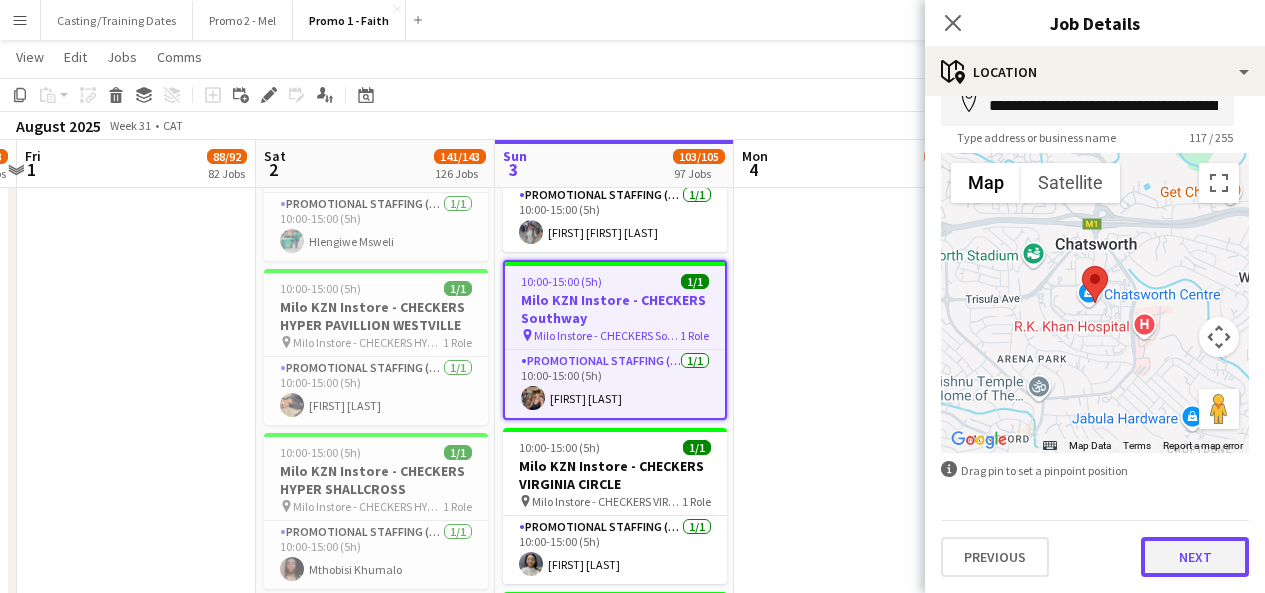click on "Next" at bounding box center (1195, 557) 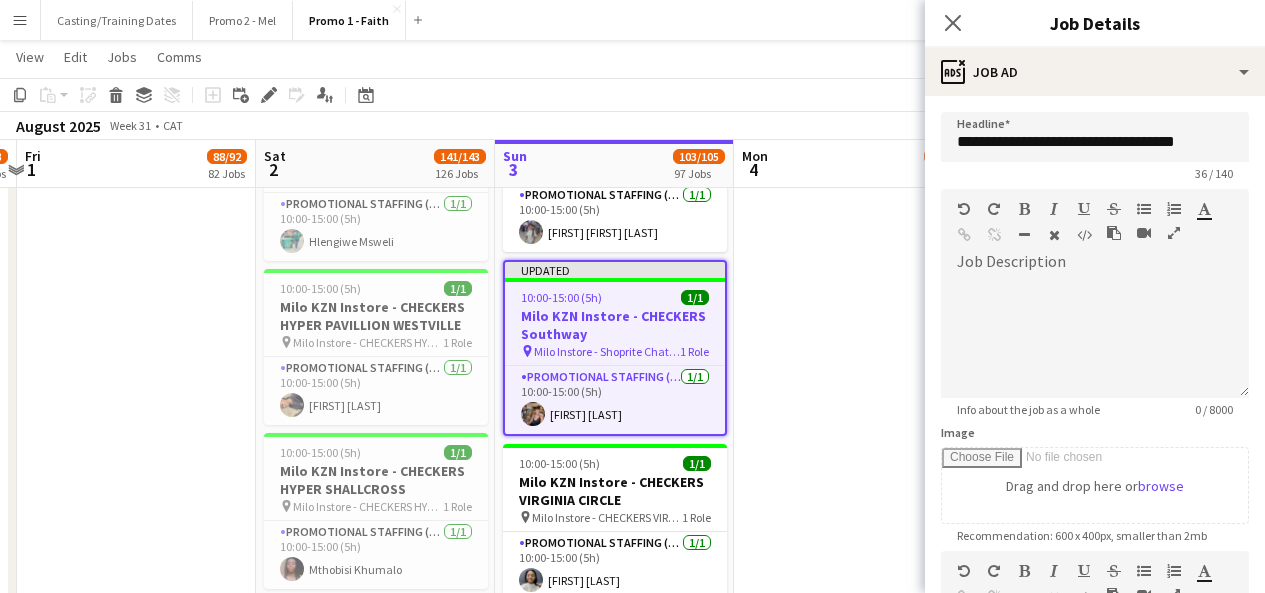 scroll, scrollTop: 0, scrollLeft: 0, axis: both 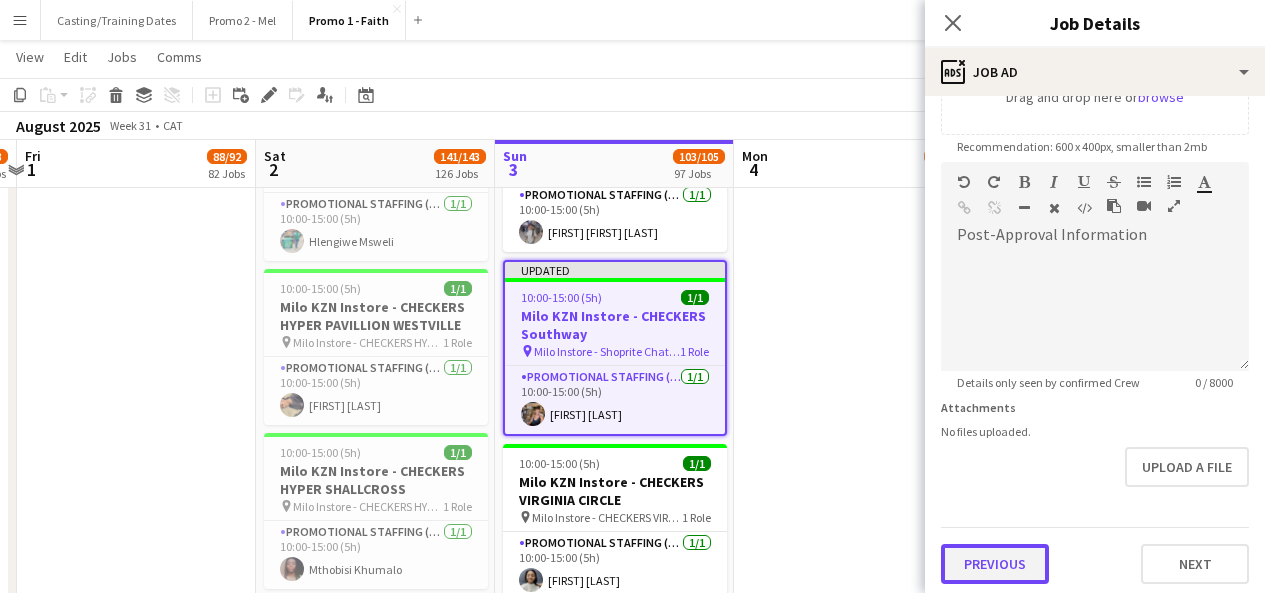 click on "Previous" at bounding box center (995, 564) 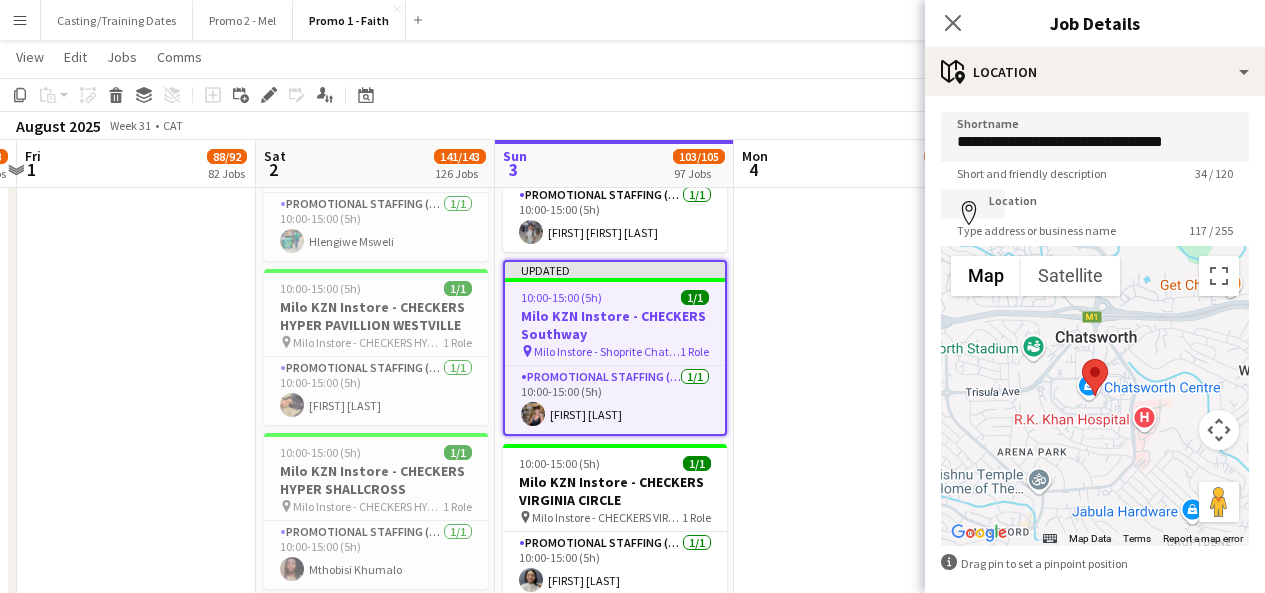 scroll, scrollTop: 0, scrollLeft: 0, axis: both 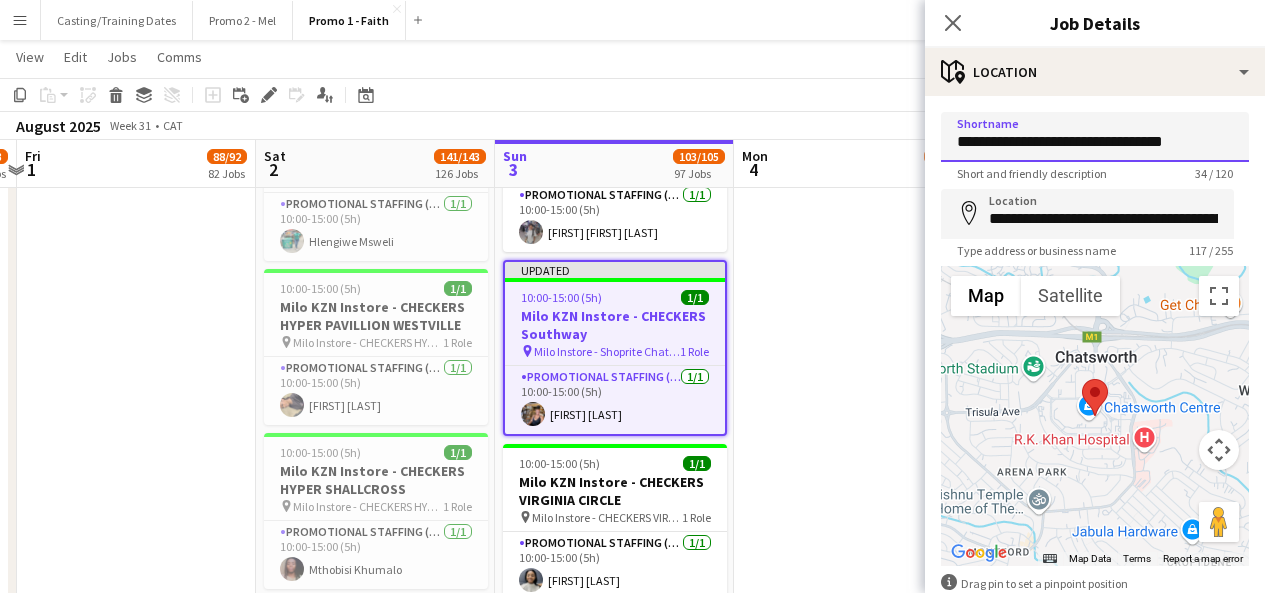 drag, startPoint x: 1046, startPoint y: 137, endPoint x: 1194, endPoint y: 153, distance: 148.86235 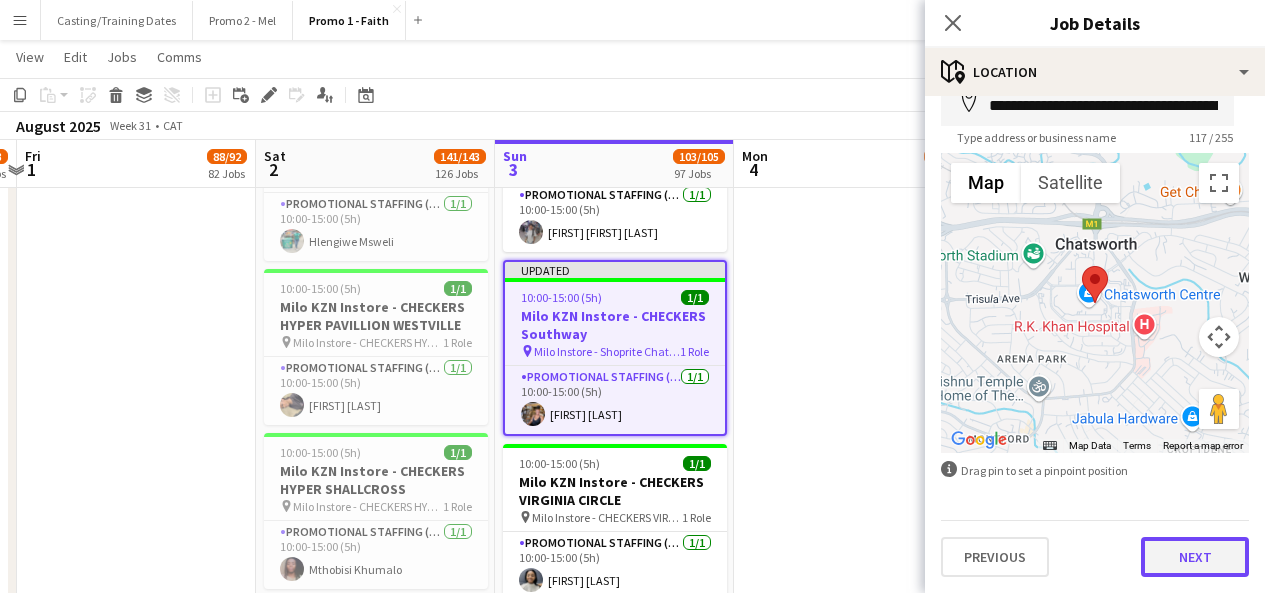 click on "Next" at bounding box center (1195, 557) 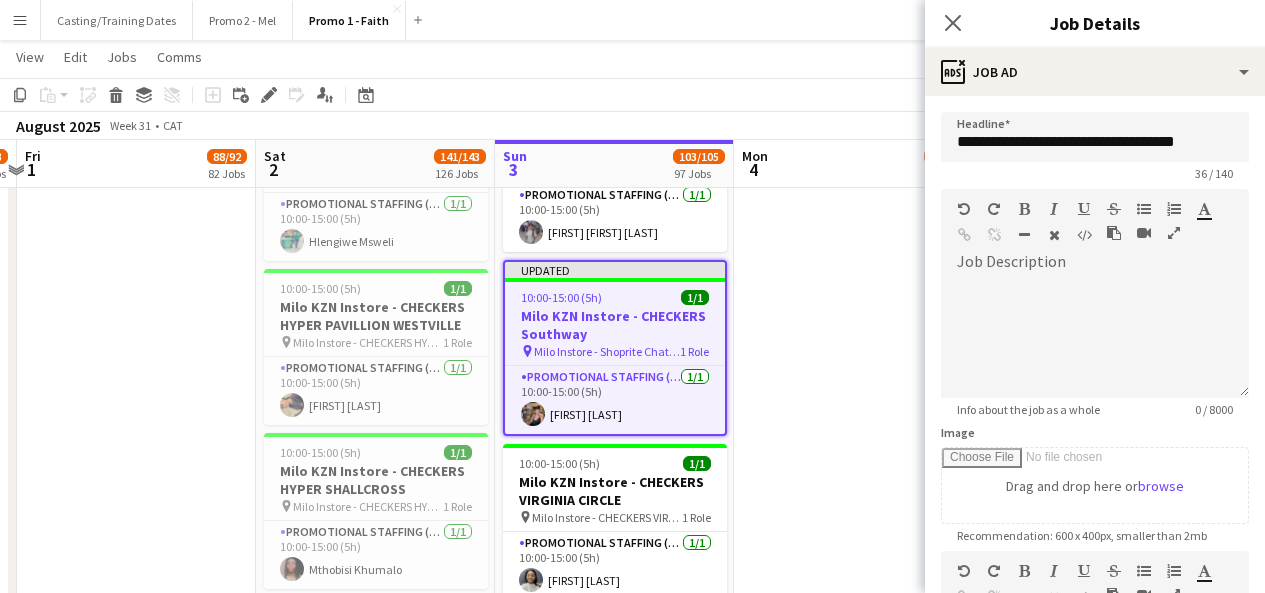 scroll, scrollTop: 0, scrollLeft: 0, axis: both 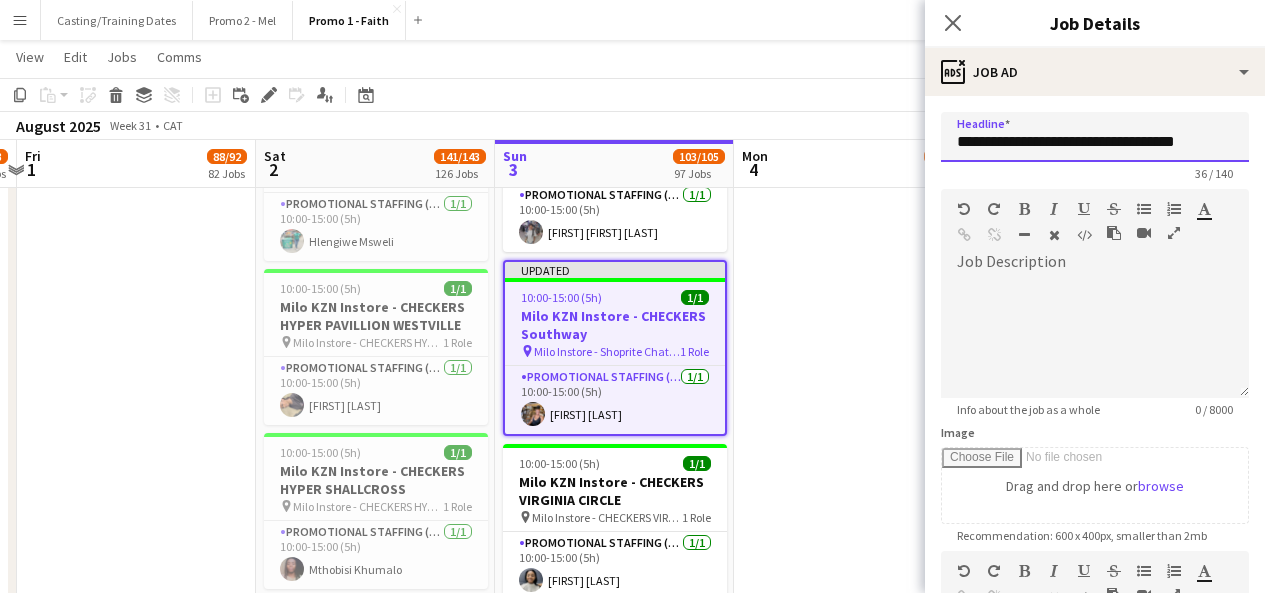 drag, startPoint x: 1077, startPoint y: 140, endPoint x: 1226, endPoint y: 147, distance: 149.16434 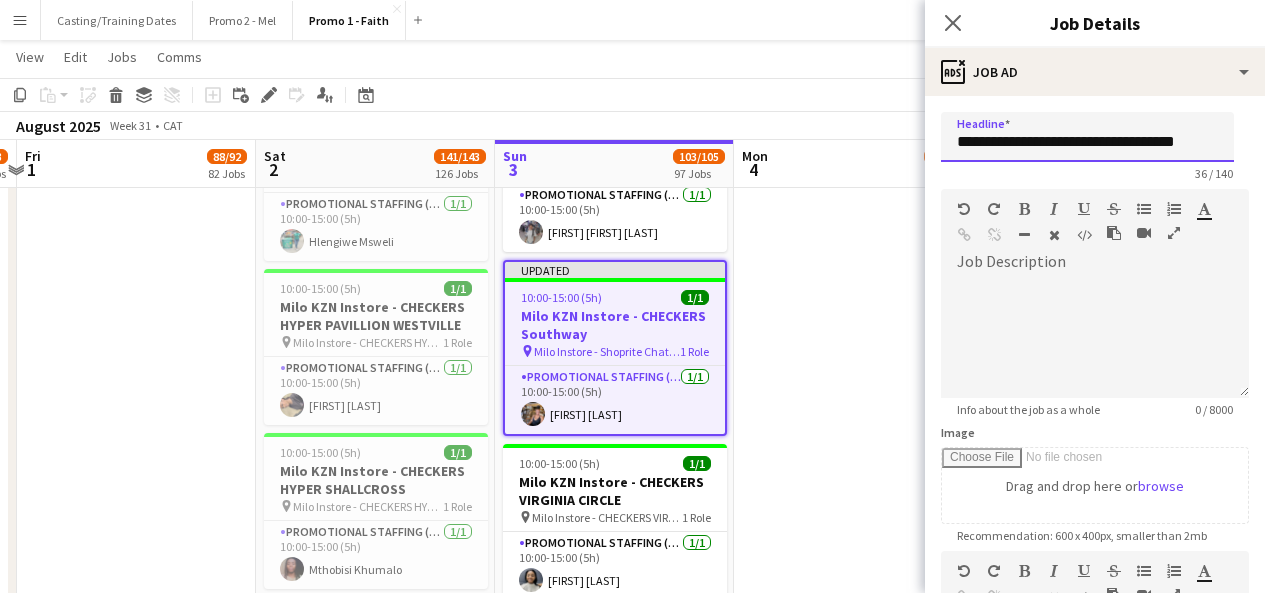 paste on "**" 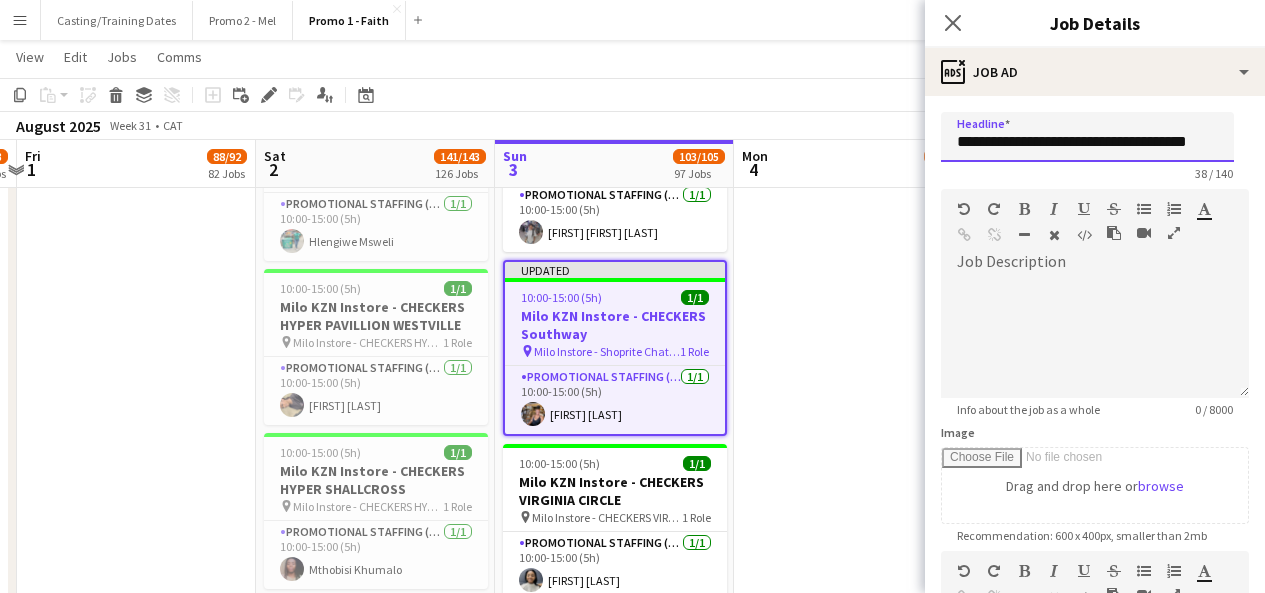 scroll, scrollTop: 0, scrollLeft: 0, axis: both 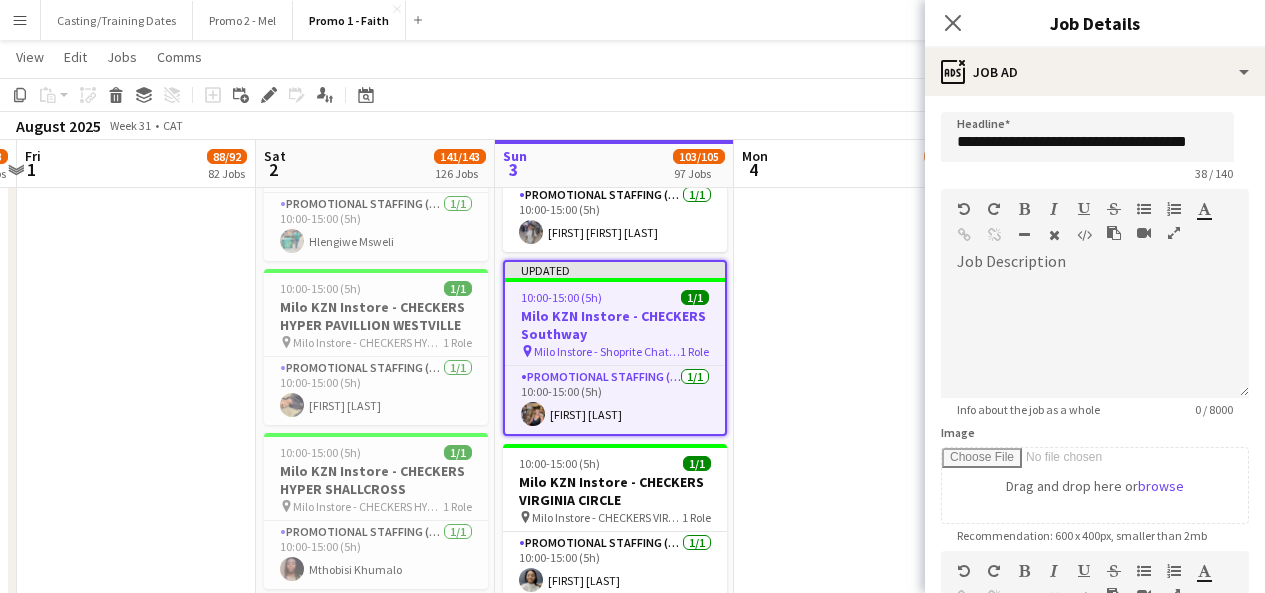 click on "**********" 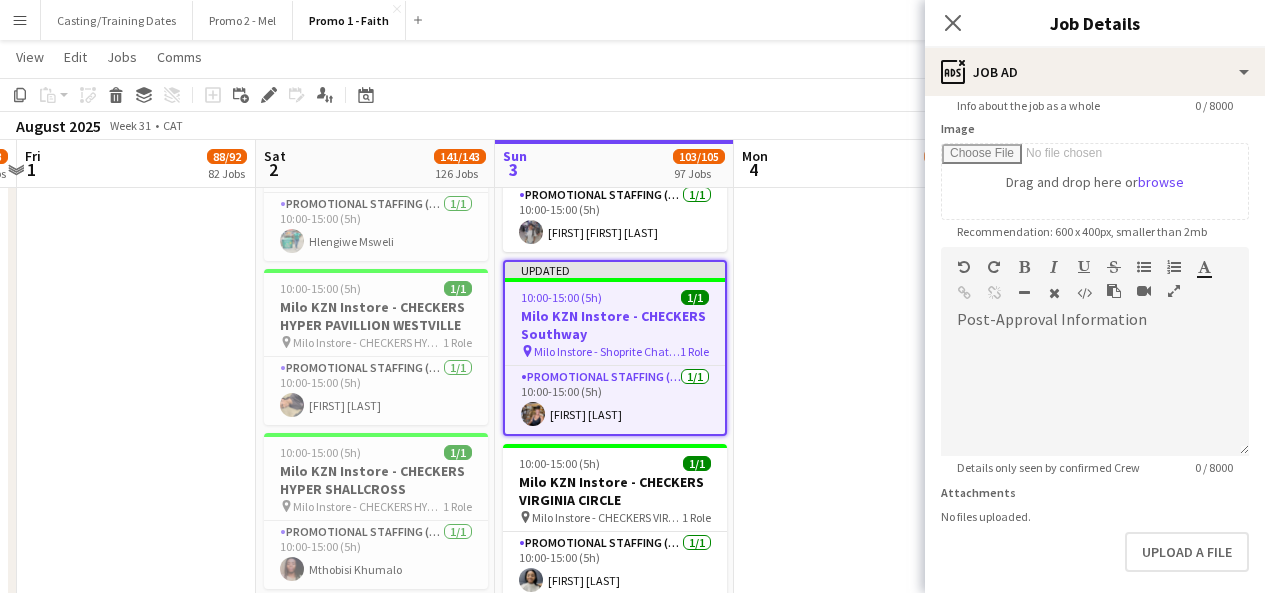 scroll, scrollTop: 395, scrollLeft: 0, axis: vertical 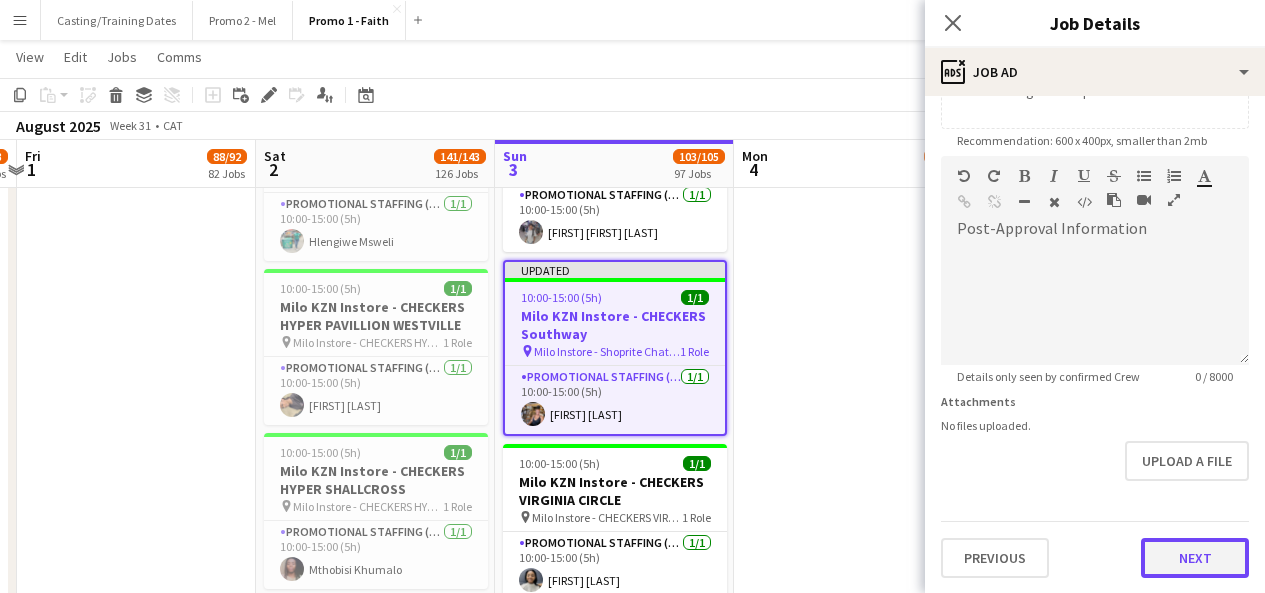 click on "Next" at bounding box center (1195, 558) 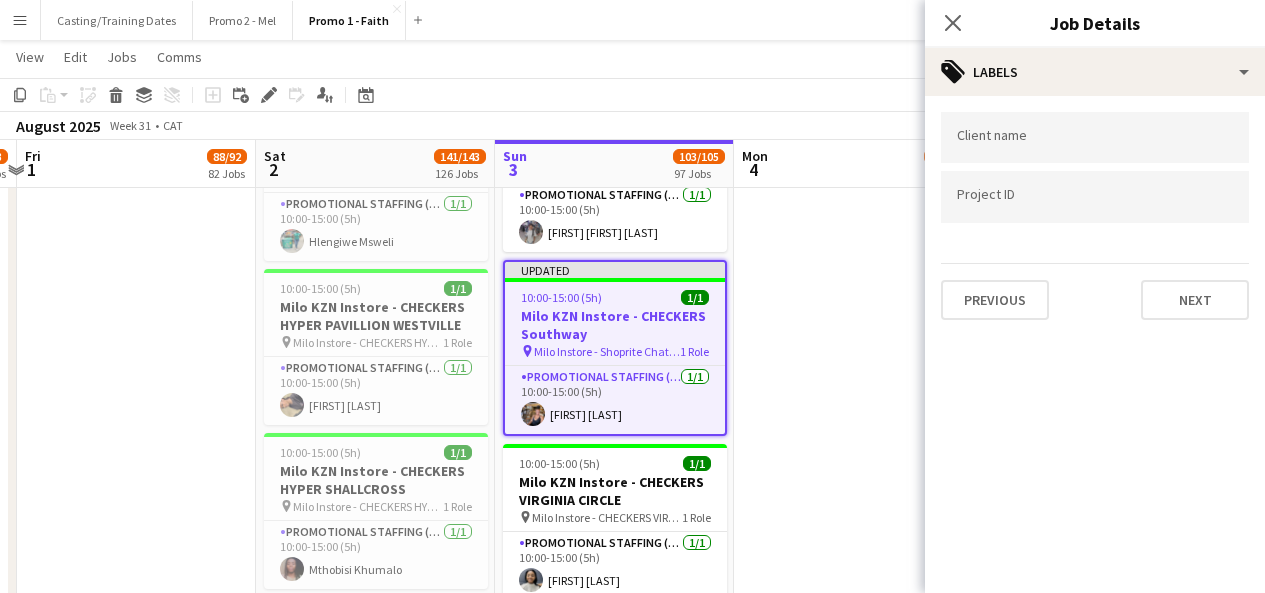 scroll, scrollTop: 0, scrollLeft: 0, axis: both 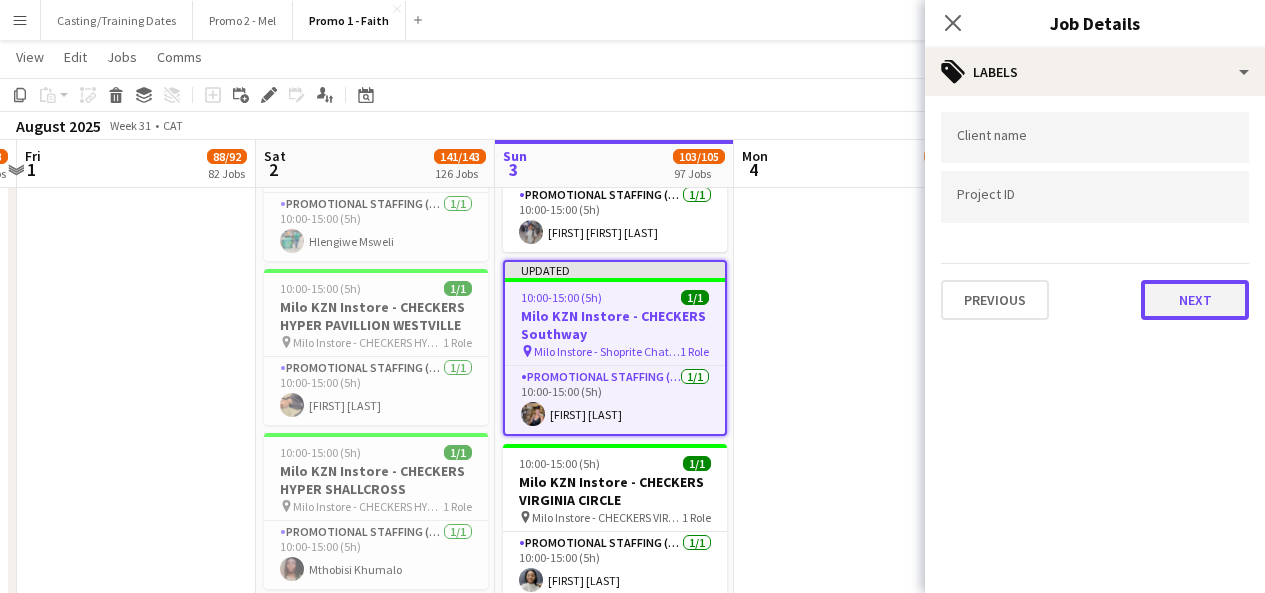 click on "Next" at bounding box center [1195, 300] 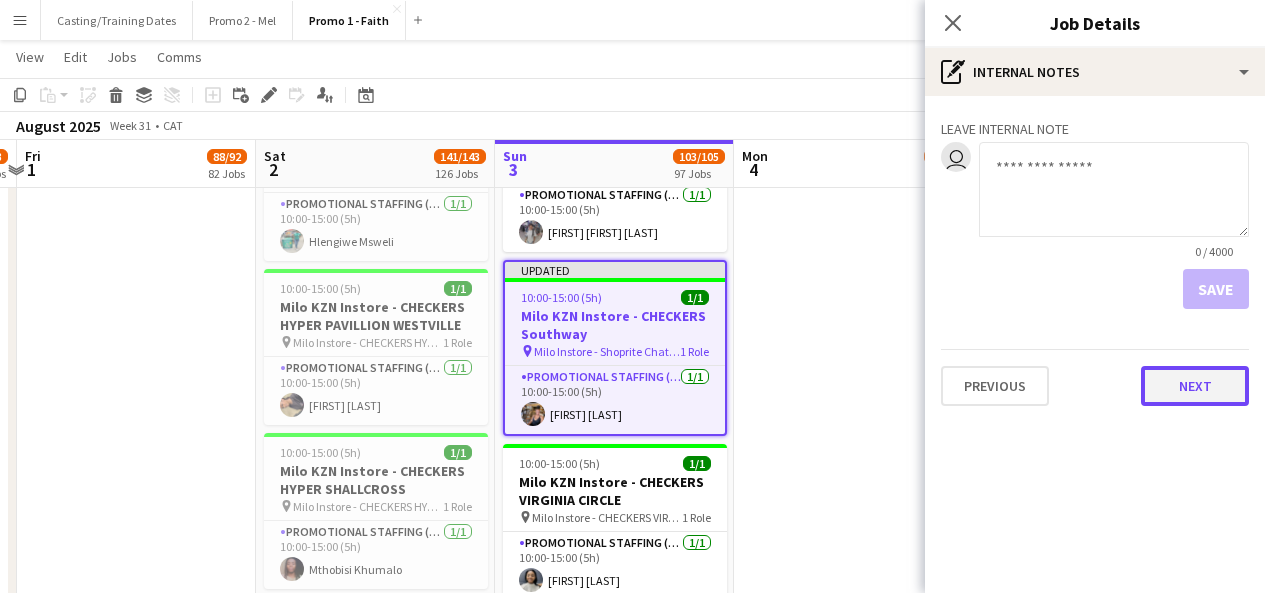 click on "Next" at bounding box center [1195, 386] 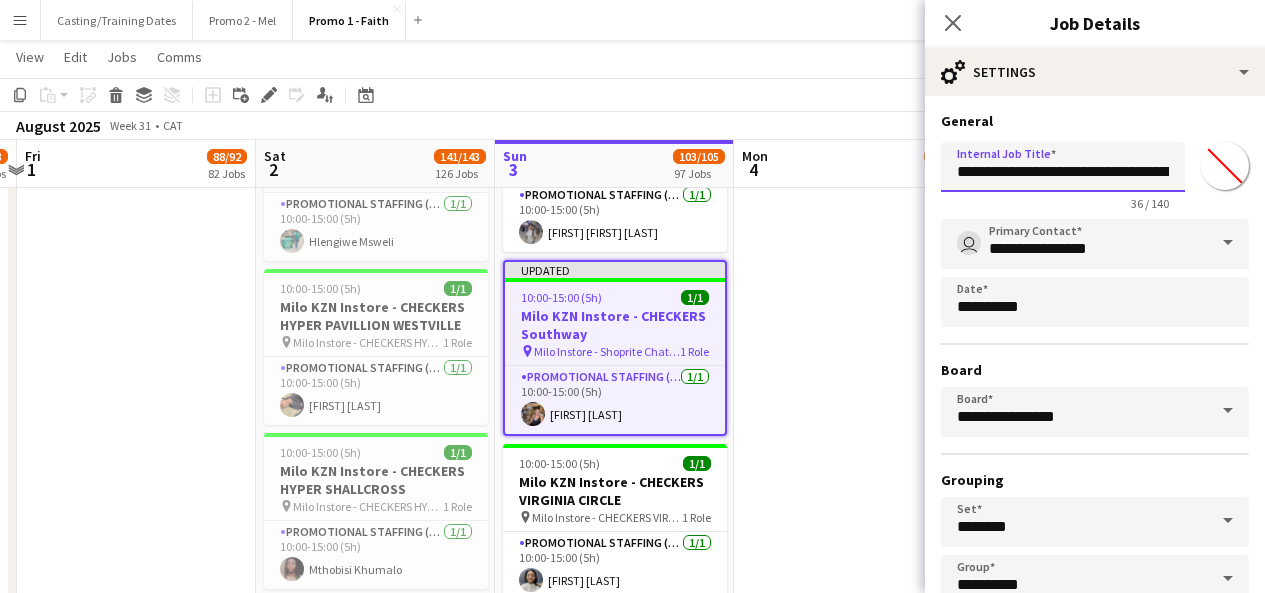 scroll, scrollTop: 0, scrollLeft: 66, axis: horizontal 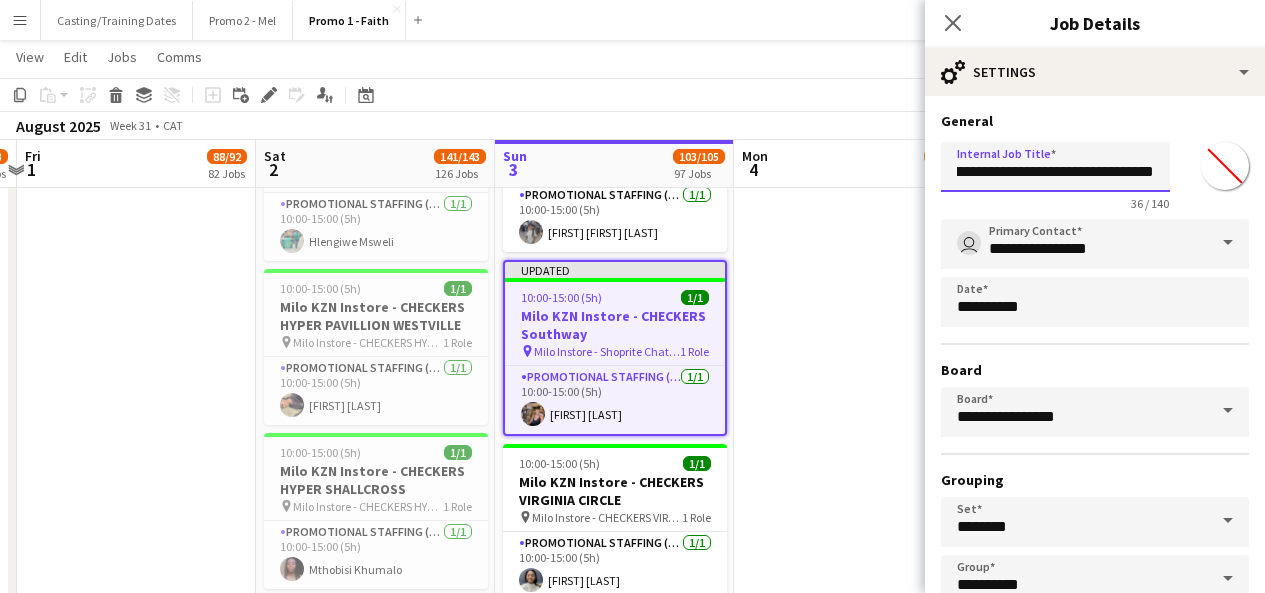drag, startPoint x: 1081, startPoint y: 170, endPoint x: 1189, endPoint y: 169, distance: 108.00463 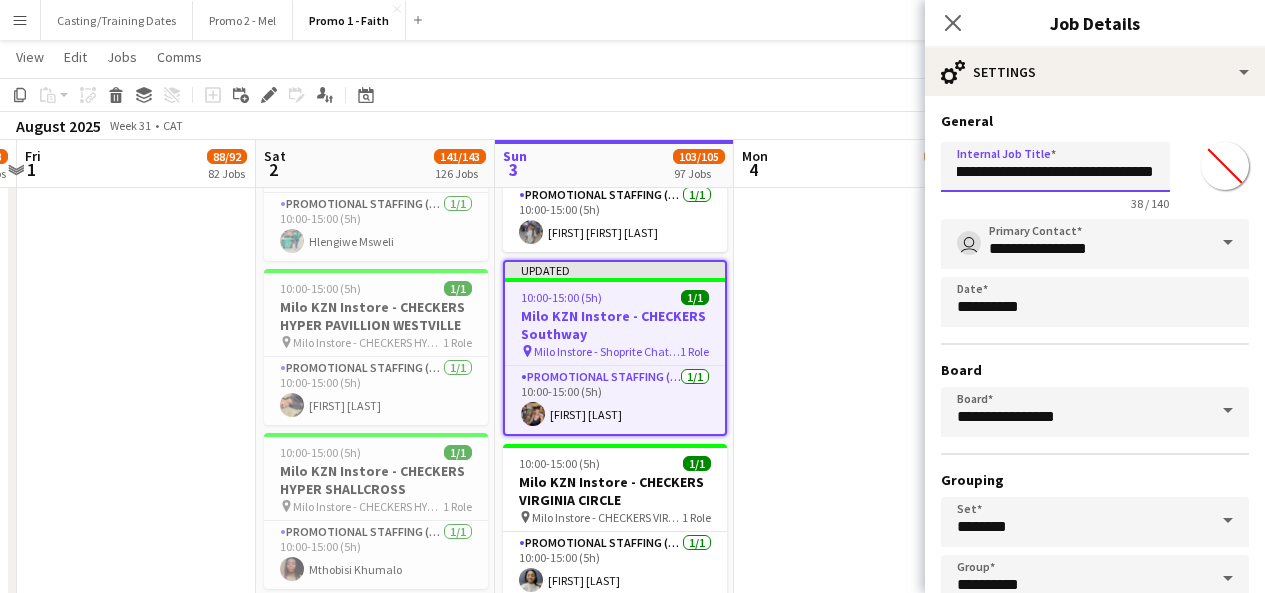 scroll, scrollTop: 0, scrollLeft: 62, axis: horizontal 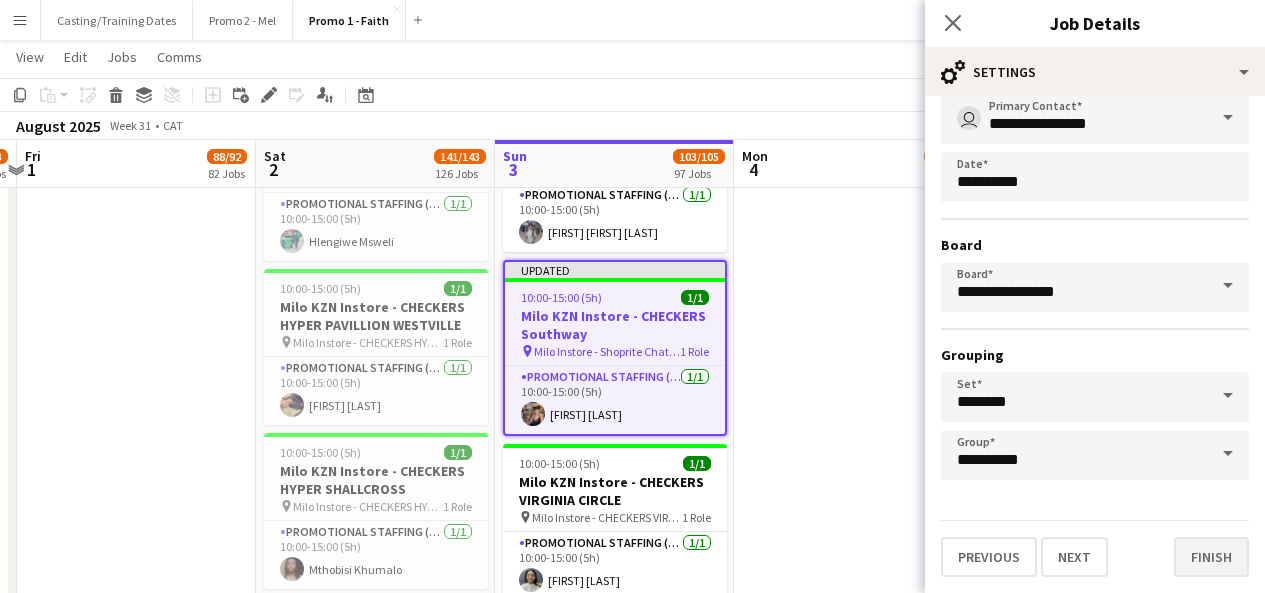 type on "**********" 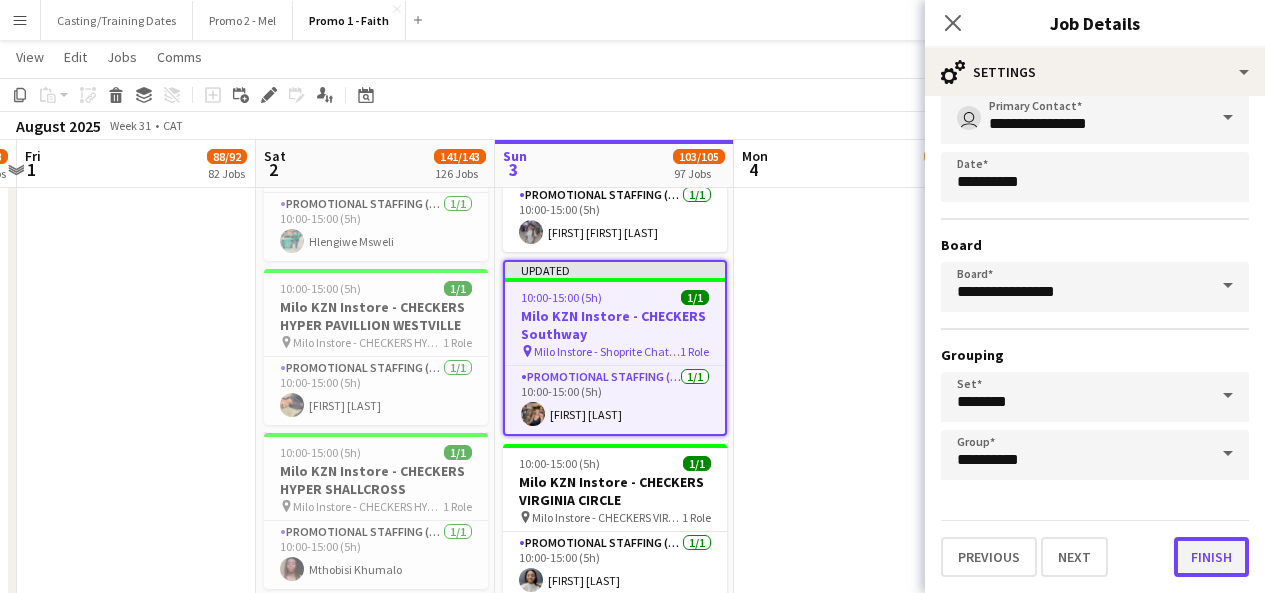click on "Finish" at bounding box center (1211, 557) 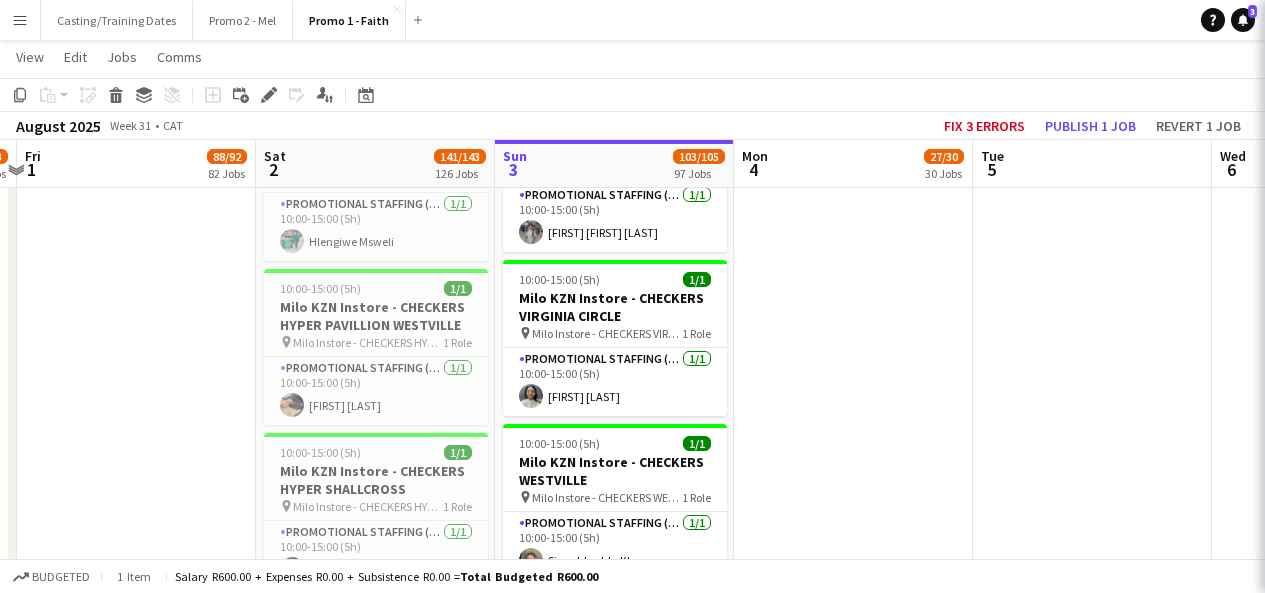 scroll, scrollTop: 0, scrollLeft: 0, axis: both 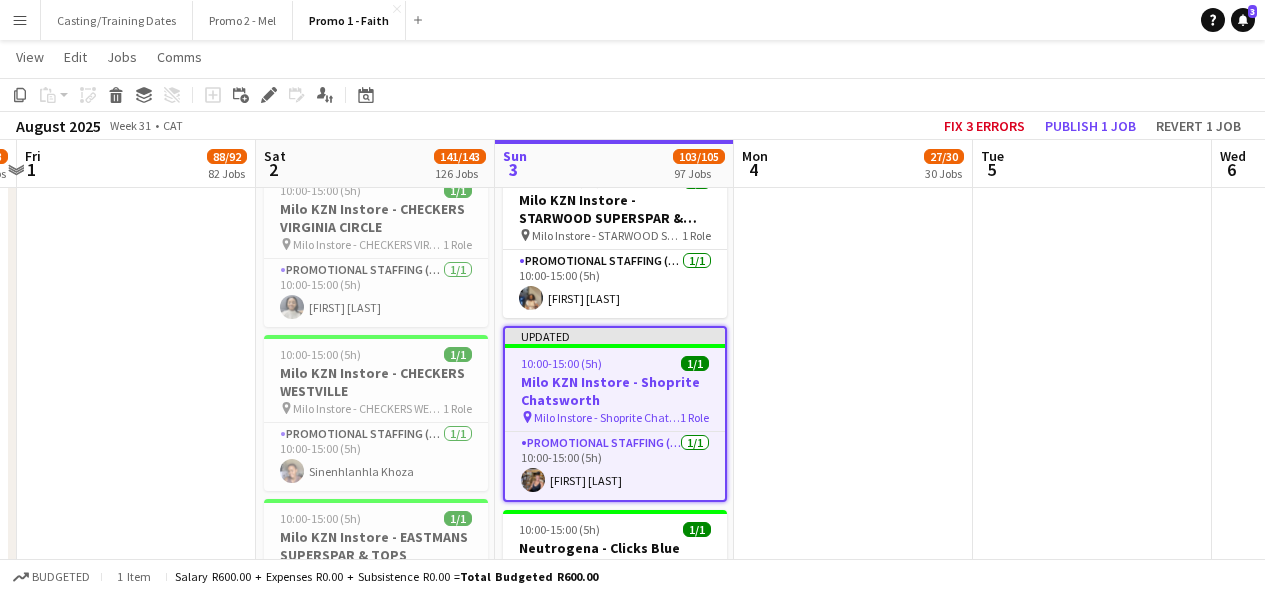 click on "Updated" at bounding box center (615, 336) 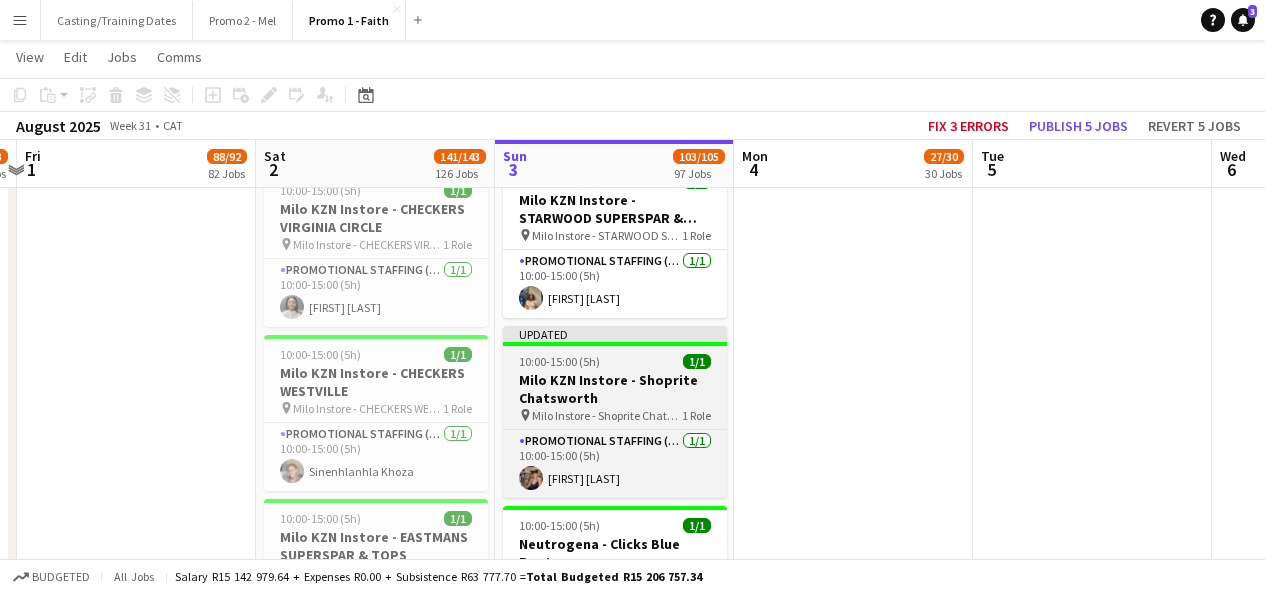 click on "Updated" at bounding box center [615, 334] 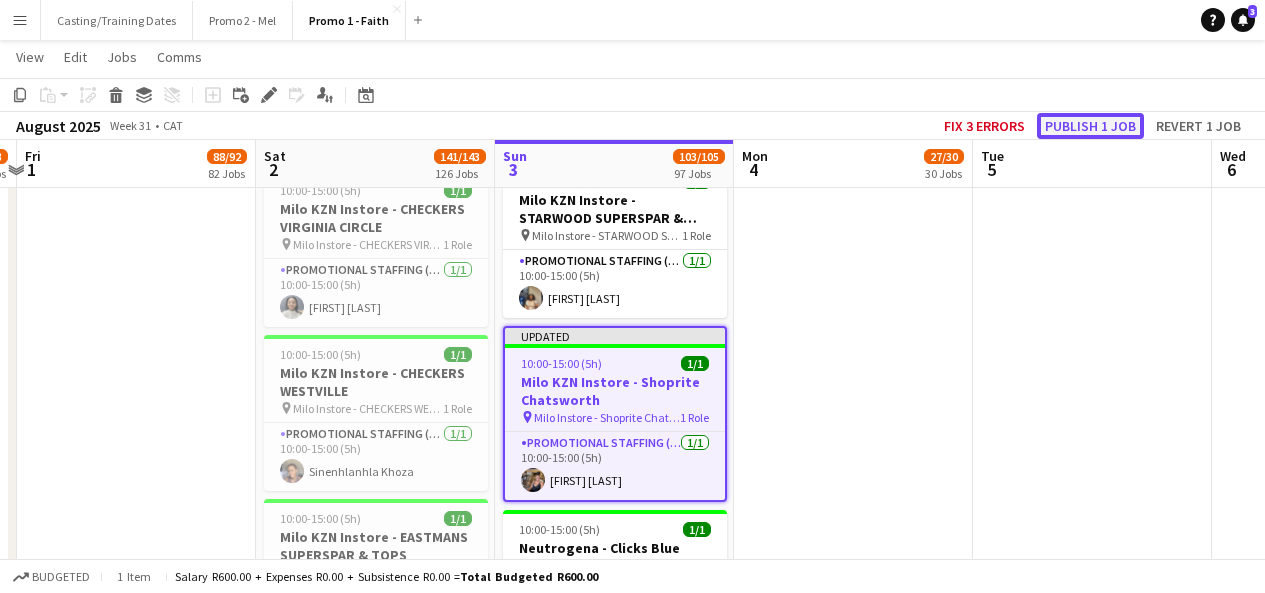 click on "Publish 1 job" 